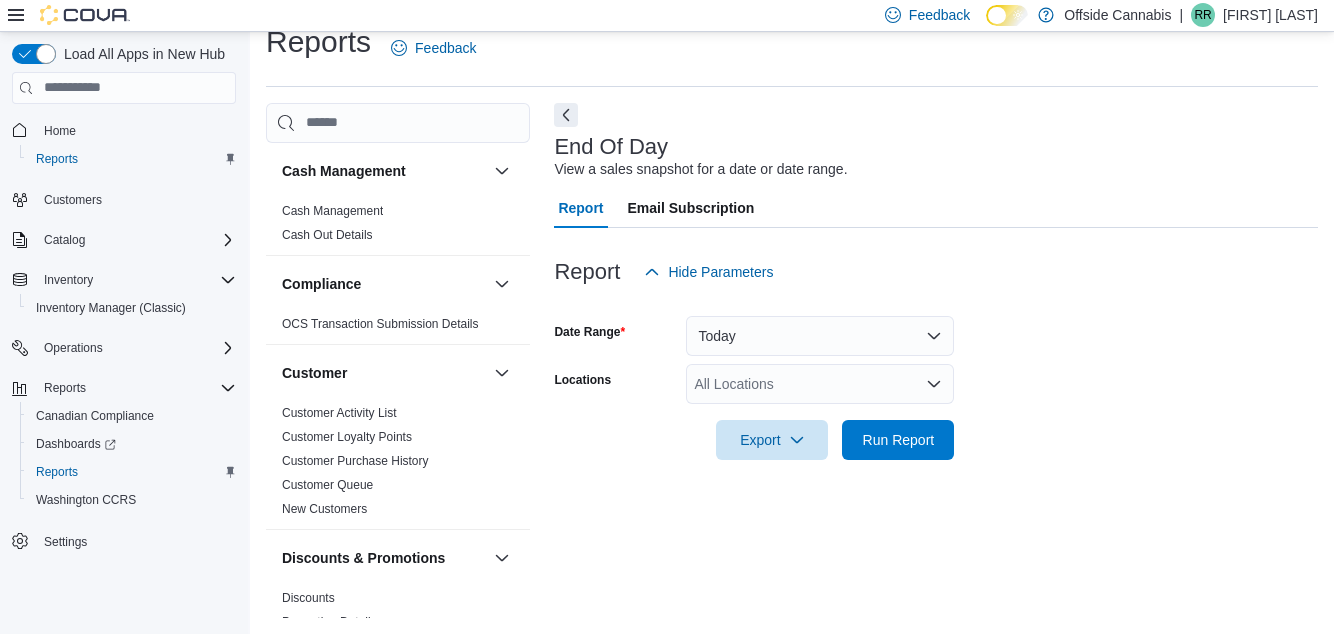 scroll, scrollTop: 46, scrollLeft: 0, axis: vertical 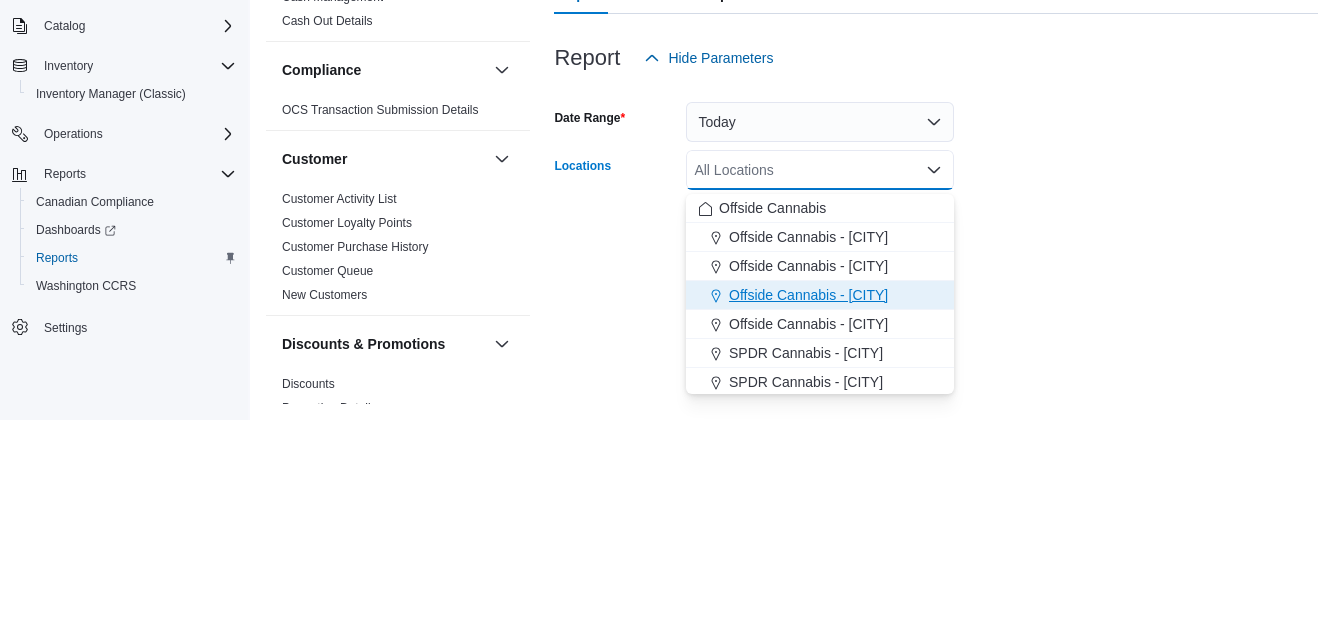 click on "Offside Cannabis - Lundy's" at bounding box center (808, 509) 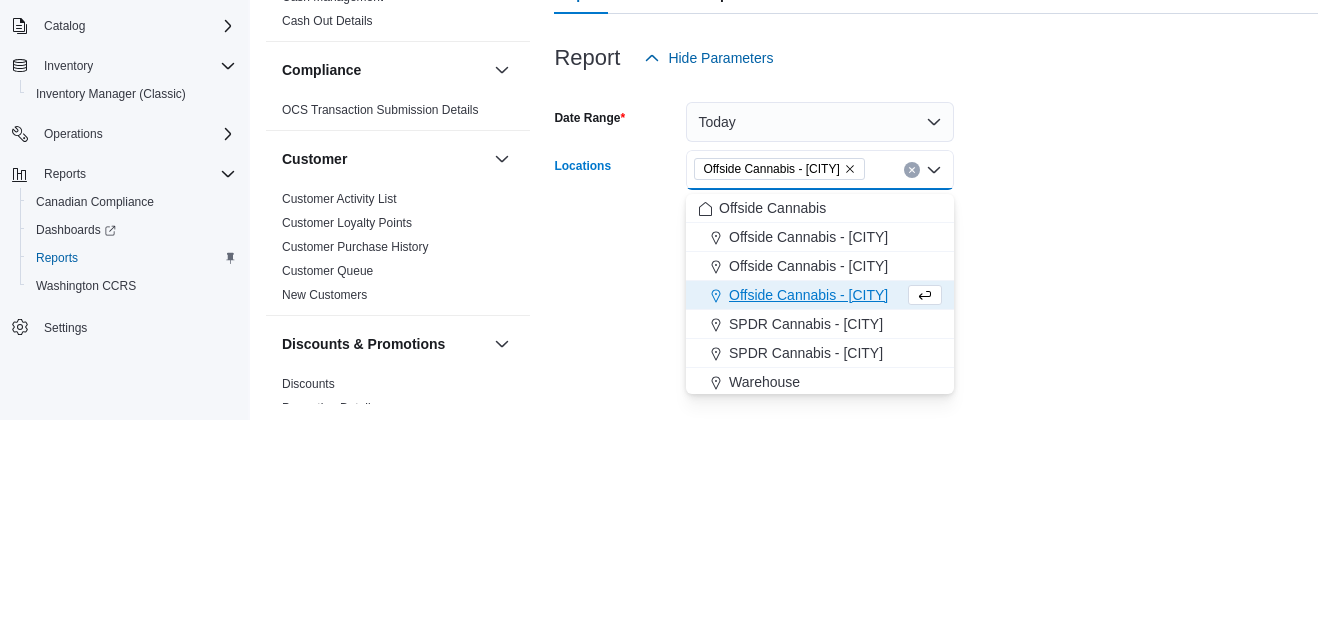 click on "Date Range Today Locations Offside Cannabis - Lundy's Combo box. Selected. Offside Cannabis - Lundy's. Press Backspace to delete Offside Cannabis - Lundy's. Combo box input. All Locations. Type some text or, to display a list of choices, press Down Arrow. To exit the list of choices, press Escape. Export  Run Report" at bounding box center [936, 376] 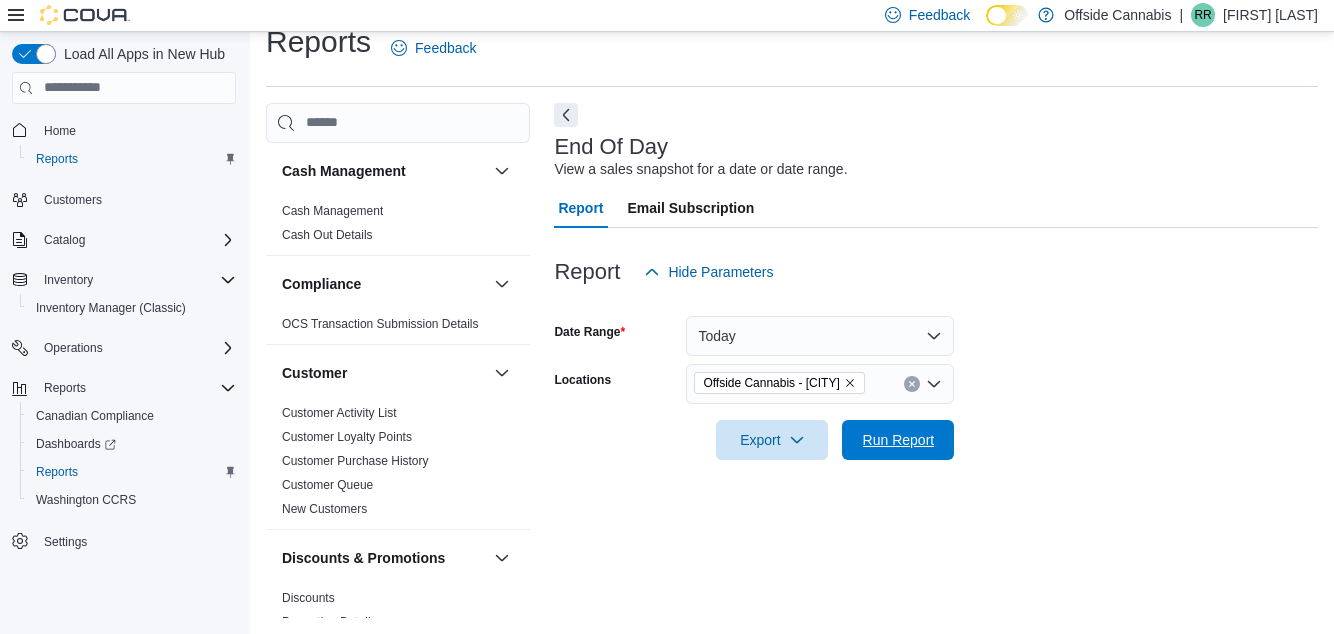 click on "Run Report" at bounding box center [899, 440] 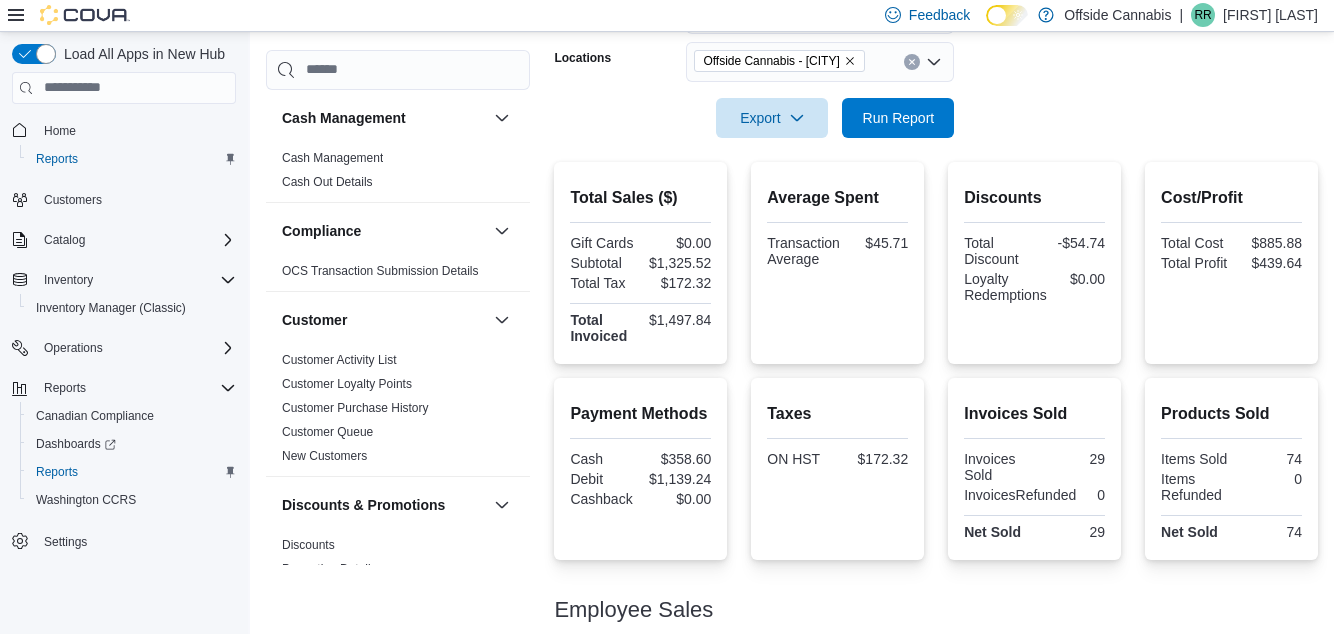 scroll, scrollTop: 336, scrollLeft: 0, axis: vertical 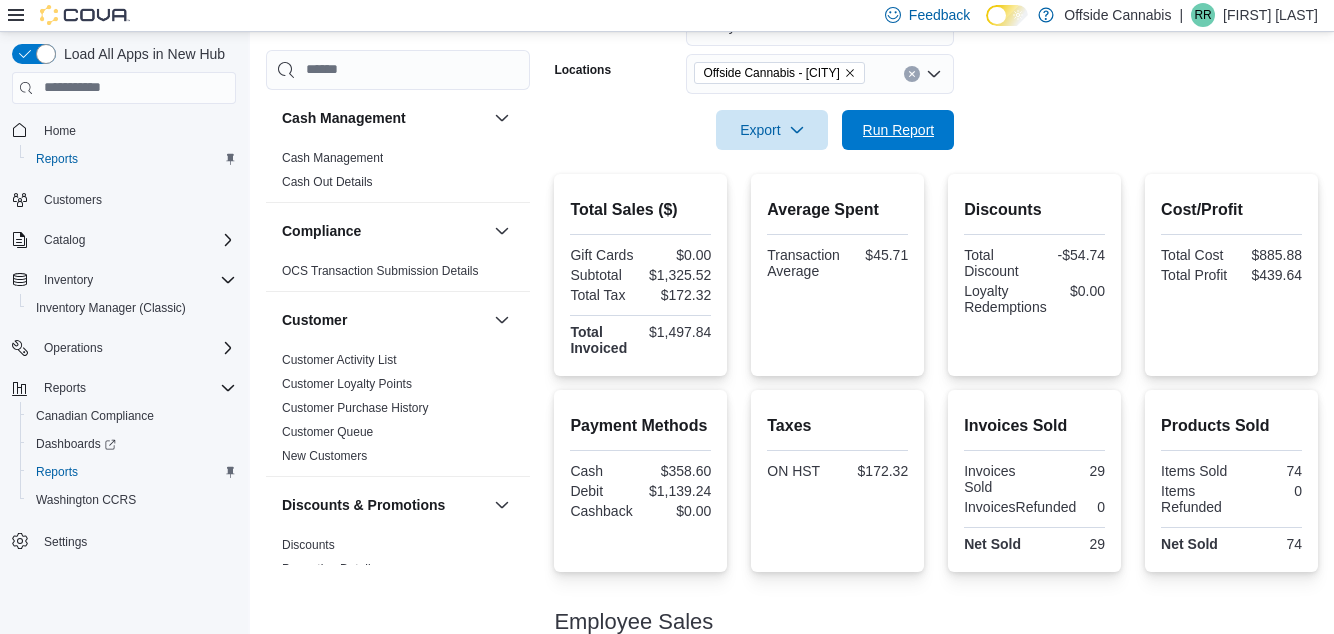 click on "Run Report" at bounding box center [899, 130] 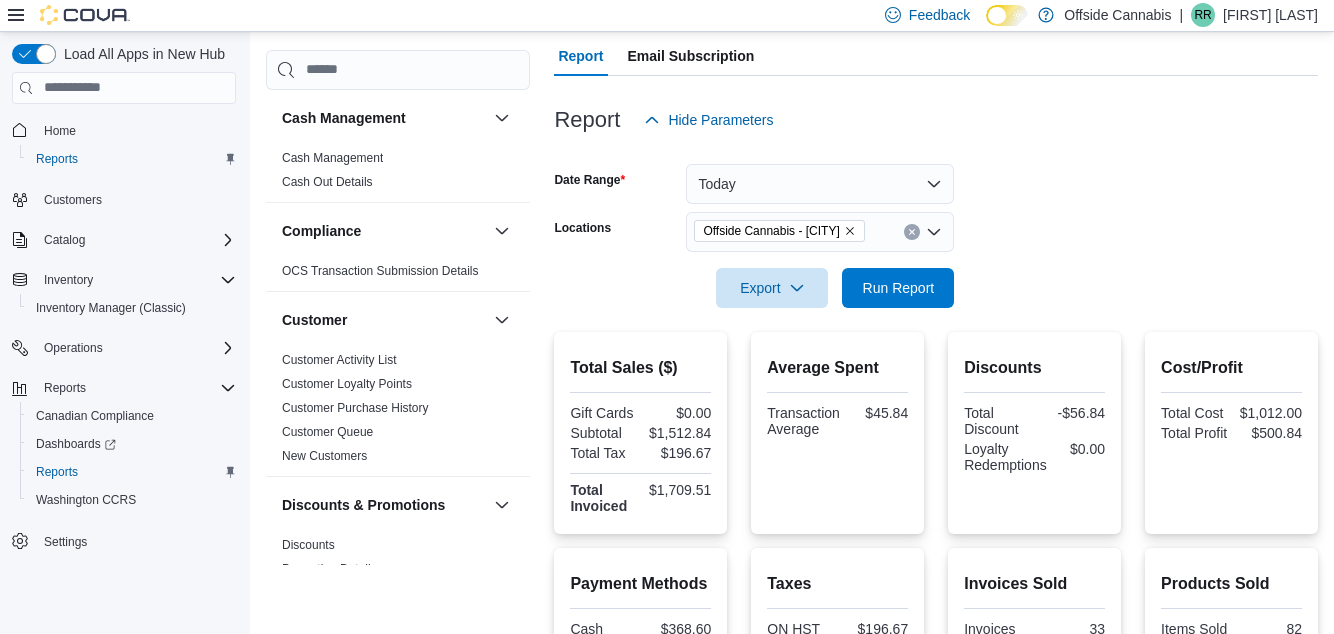 scroll, scrollTop: 174, scrollLeft: 0, axis: vertical 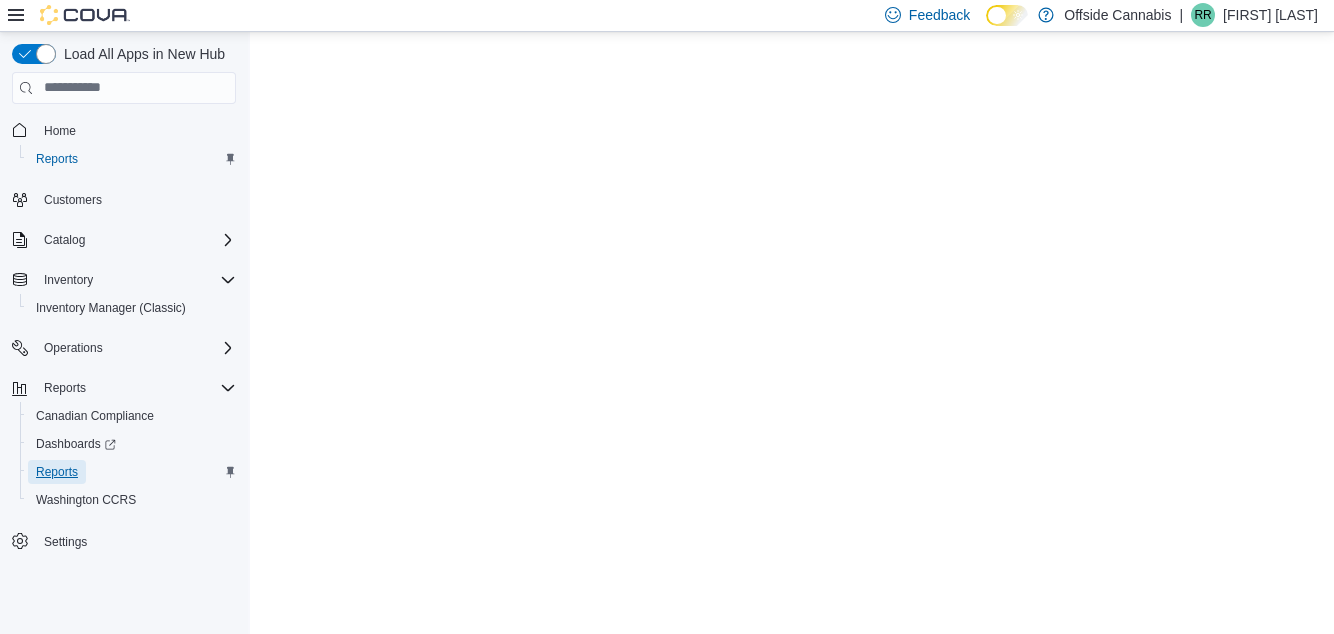 click on "Reports" at bounding box center [57, 472] 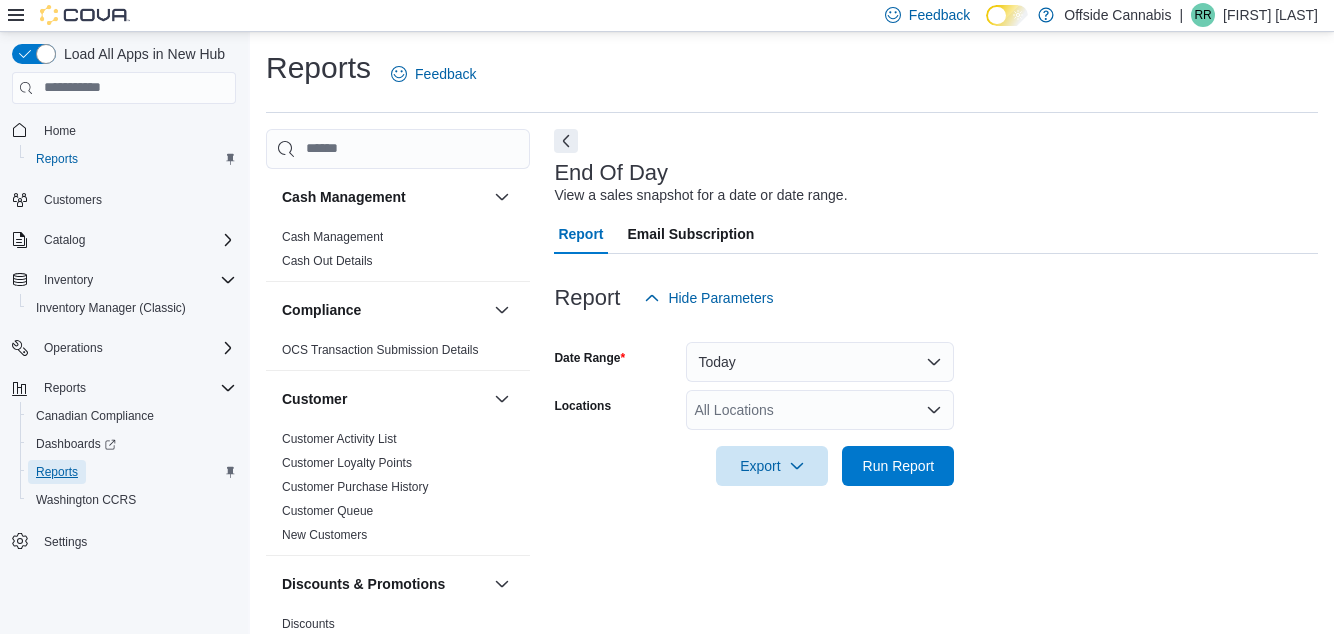 scroll, scrollTop: 7, scrollLeft: 0, axis: vertical 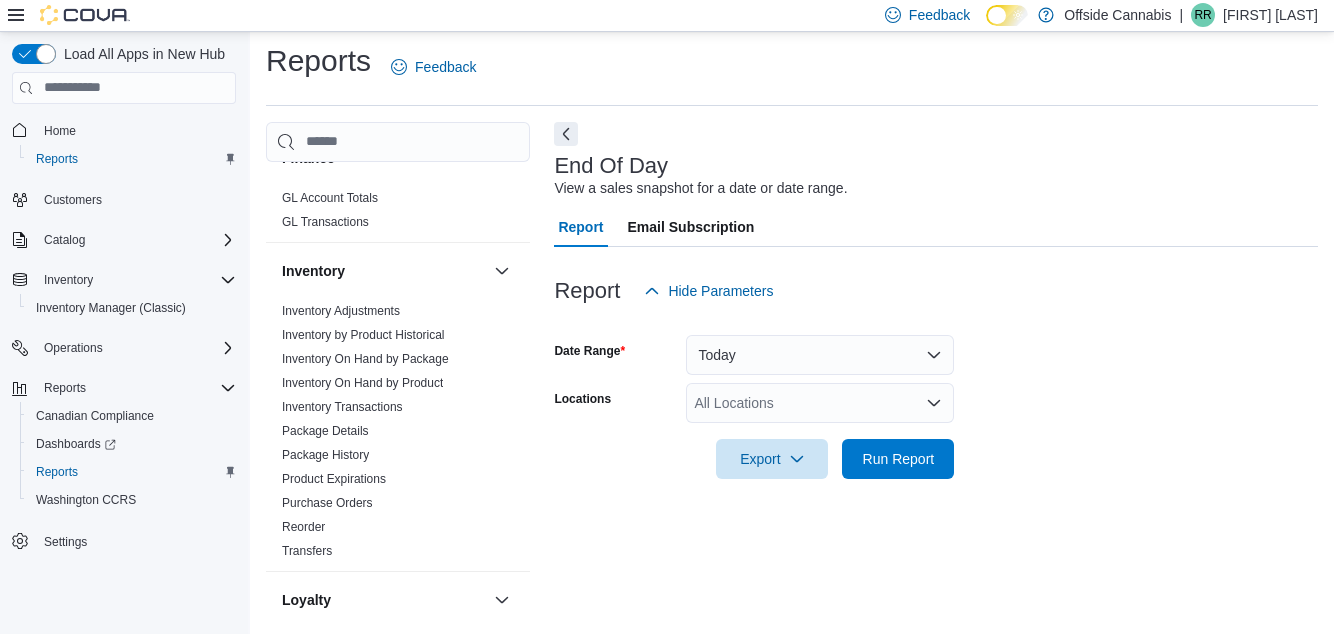 click on "Package History" at bounding box center [325, 455] 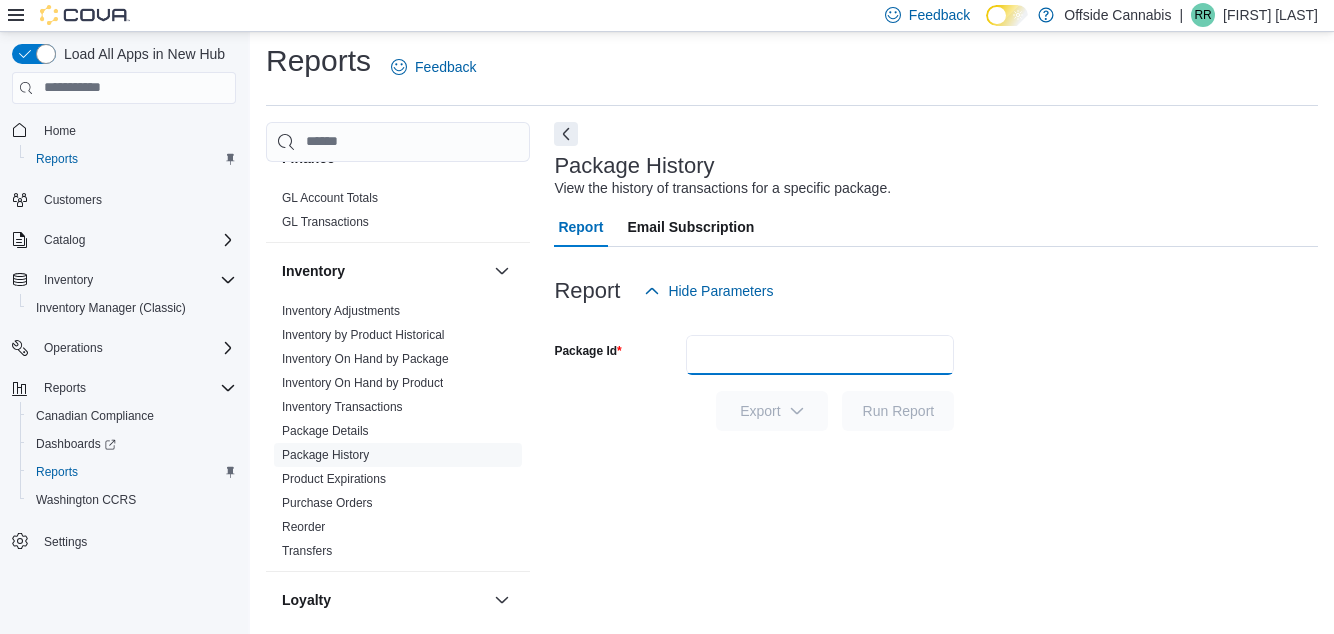 click on "Package Id" at bounding box center (820, 355) 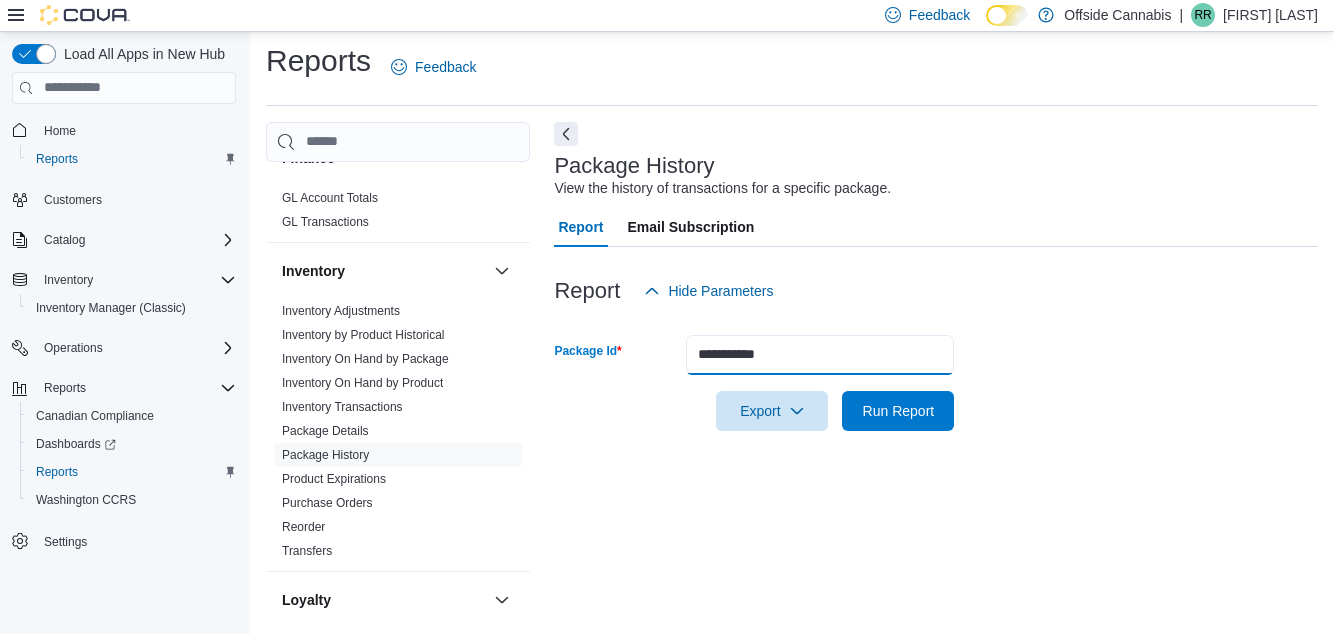 type on "**********" 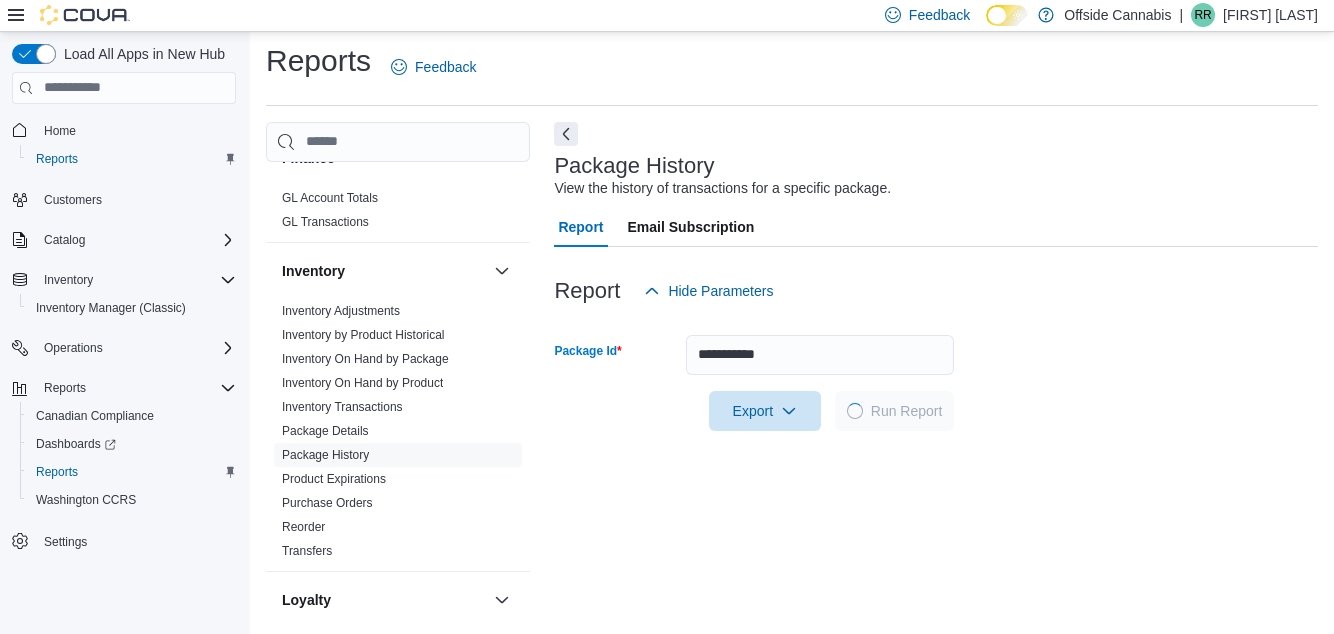 click on "Report Hide Parameters" at bounding box center [936, 291] 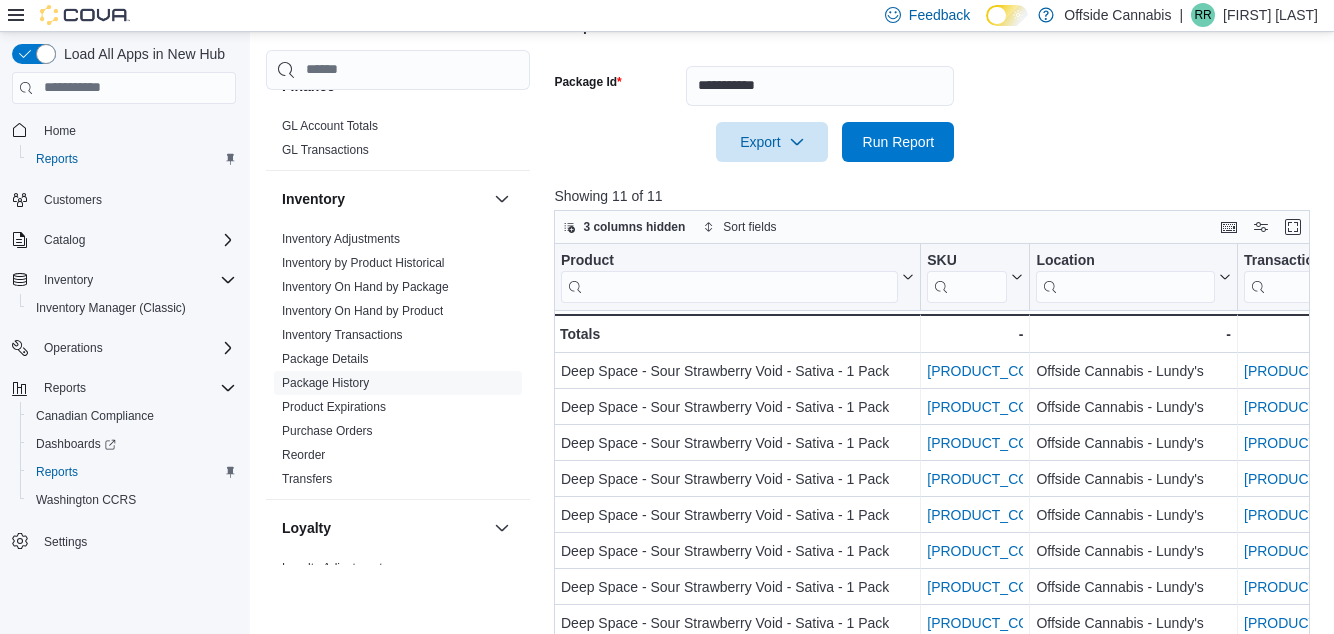 scroll, scrollTop: 278, scrollLeft: 0, axis: vertical 